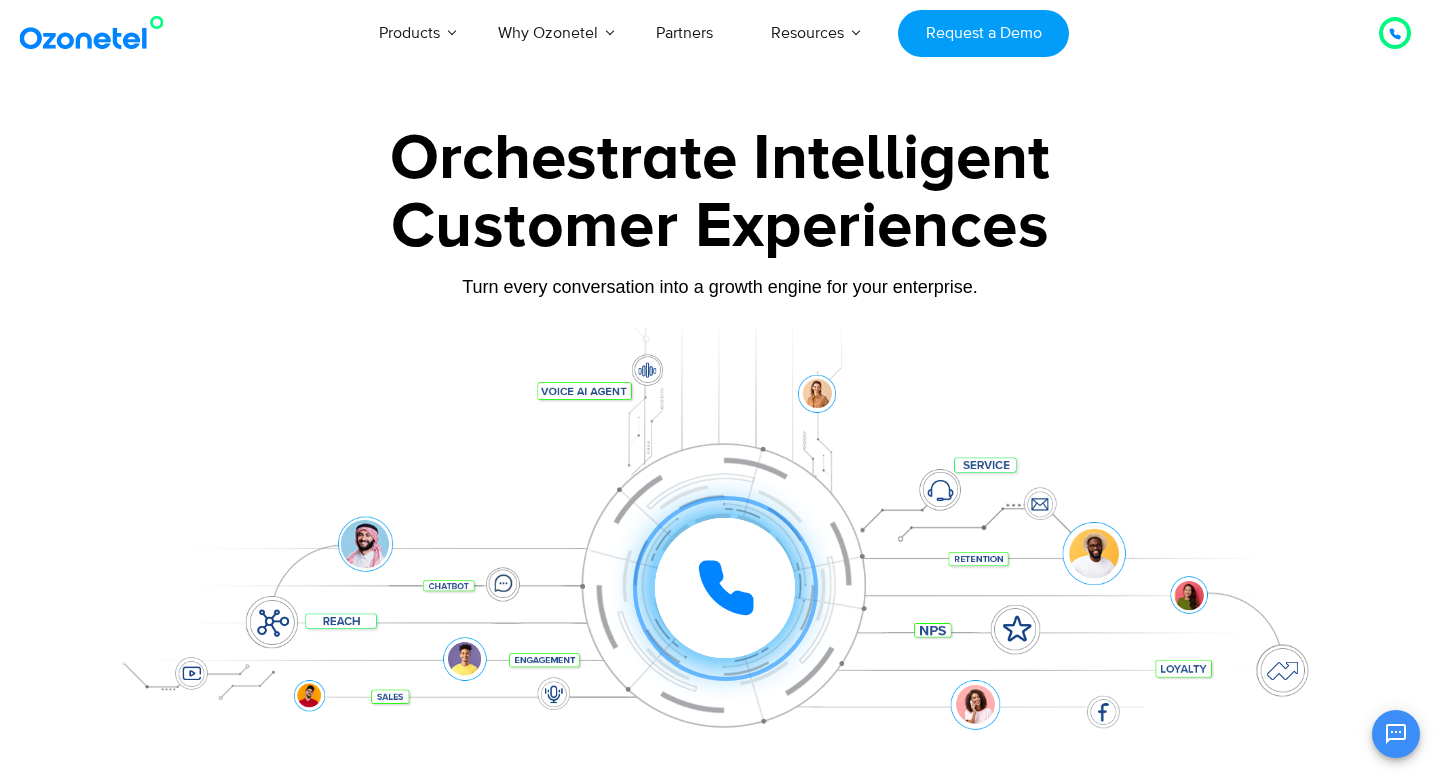 scroll, scrollTop: 0, scrollLeft: 0, axis: both 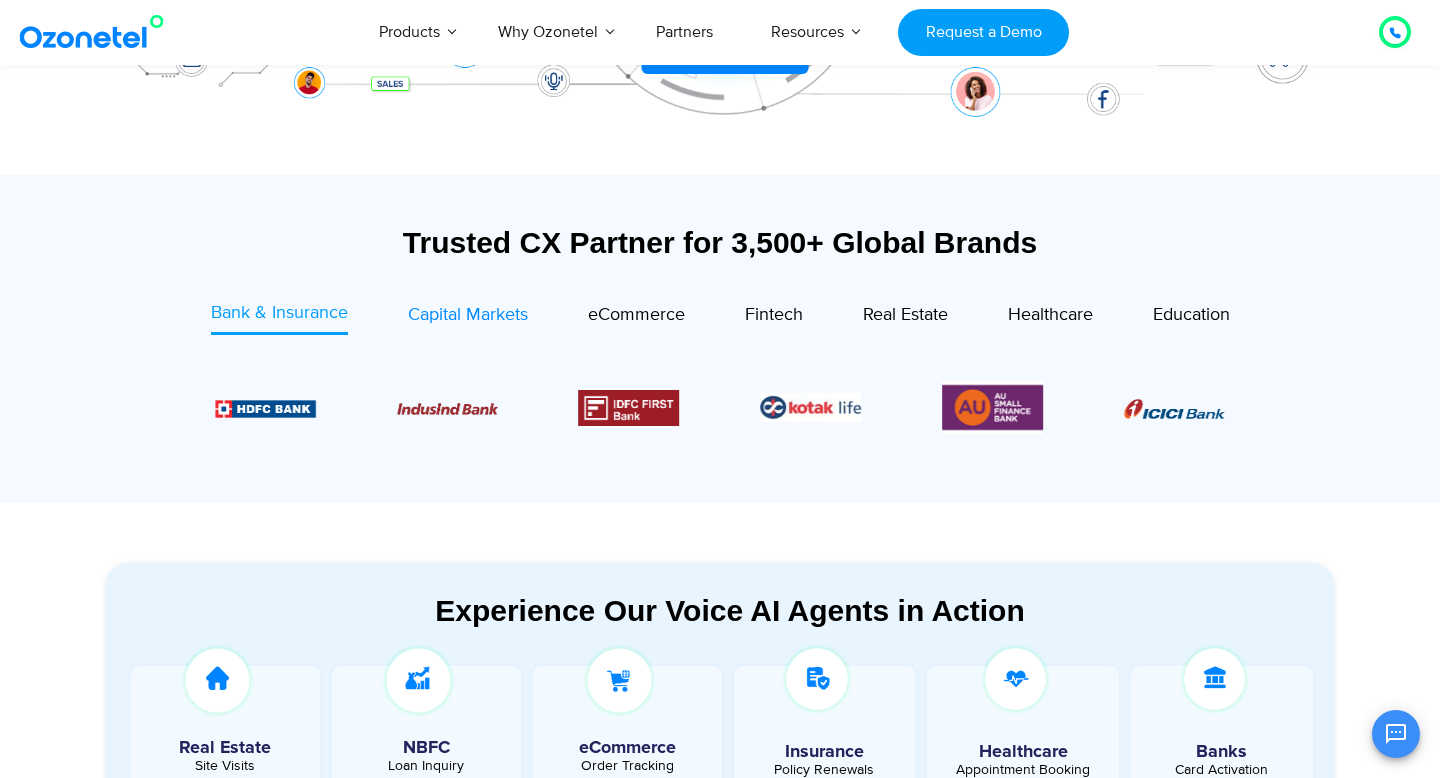 click on "Capital Markets" at bounding box center [468, 315] 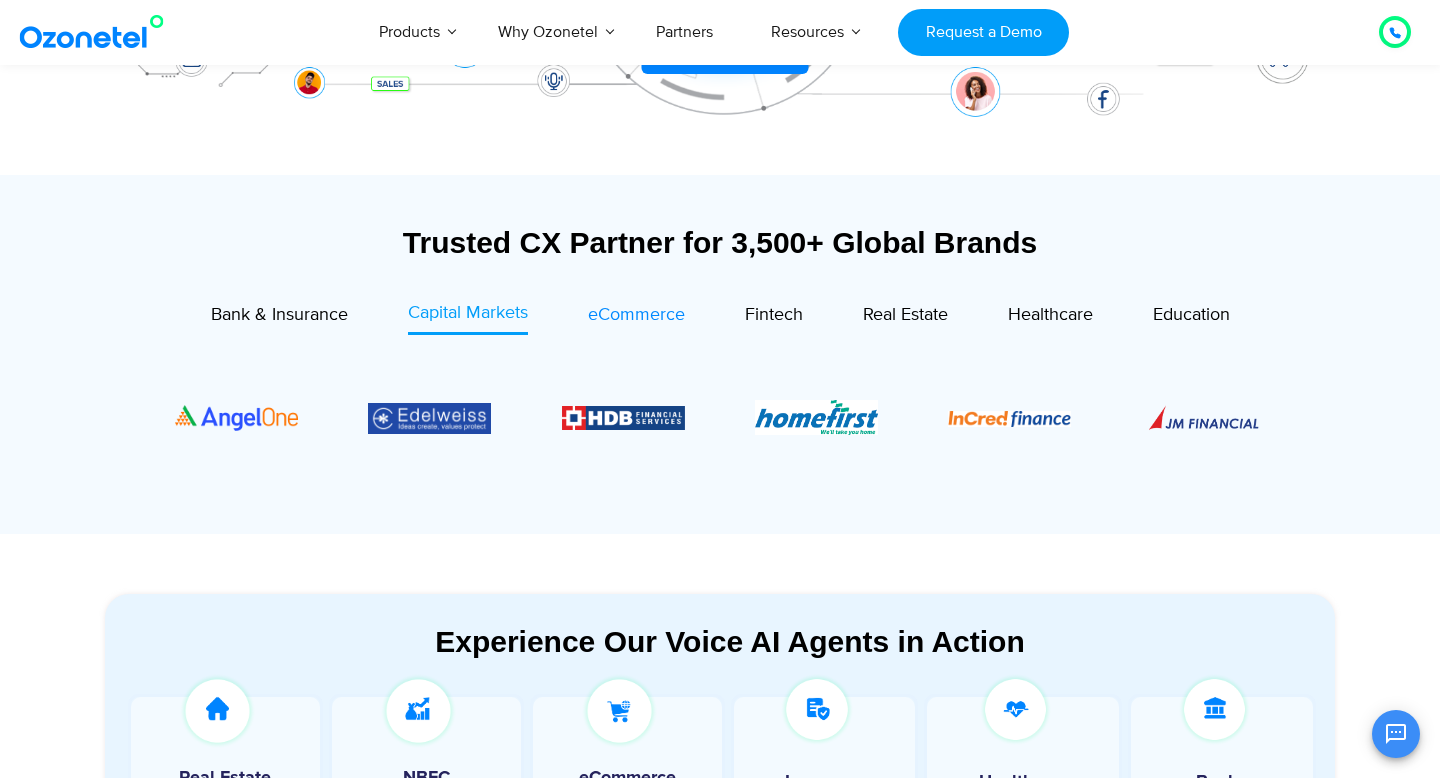 click on "eCommerce" at bounding box center (636, 315) 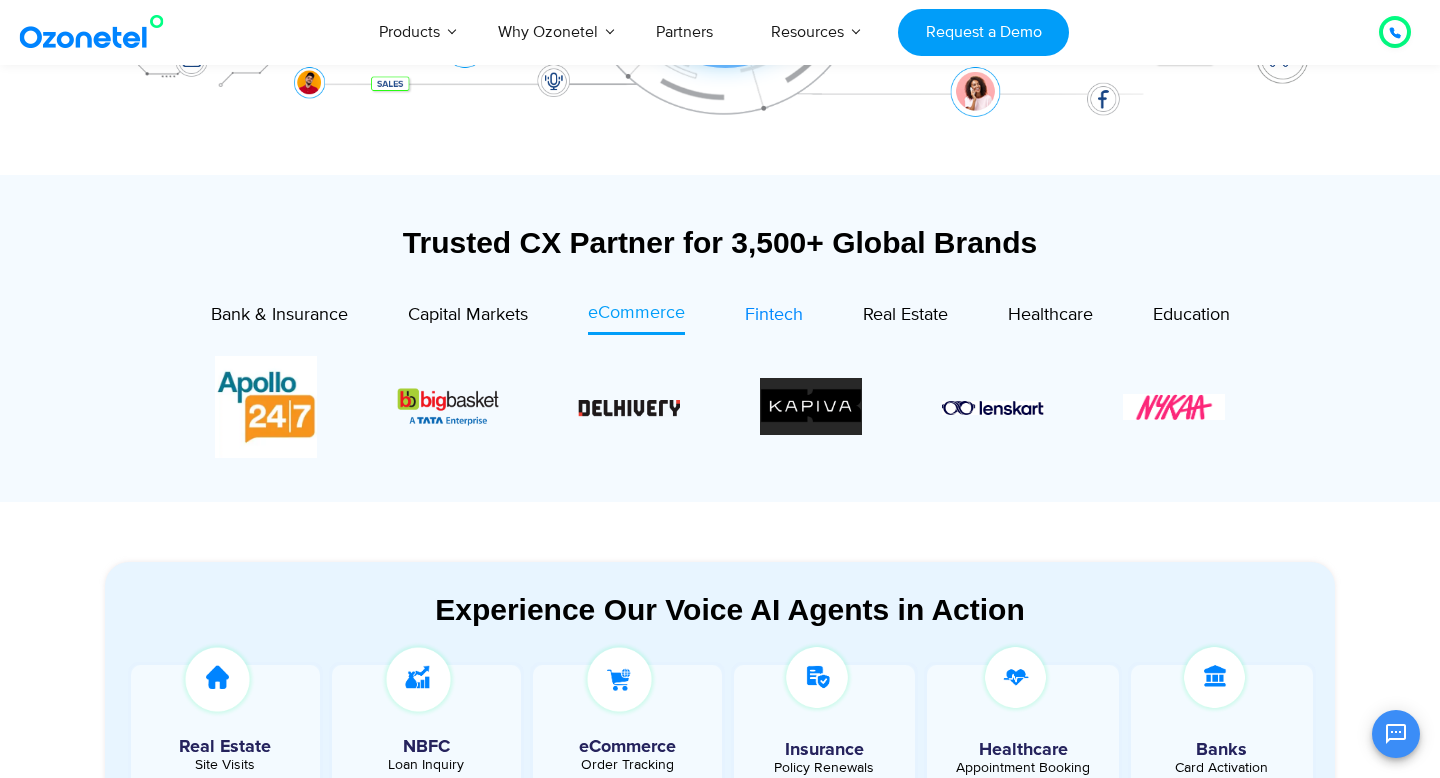 click on "Fintech" at bounding box center [774, 315] 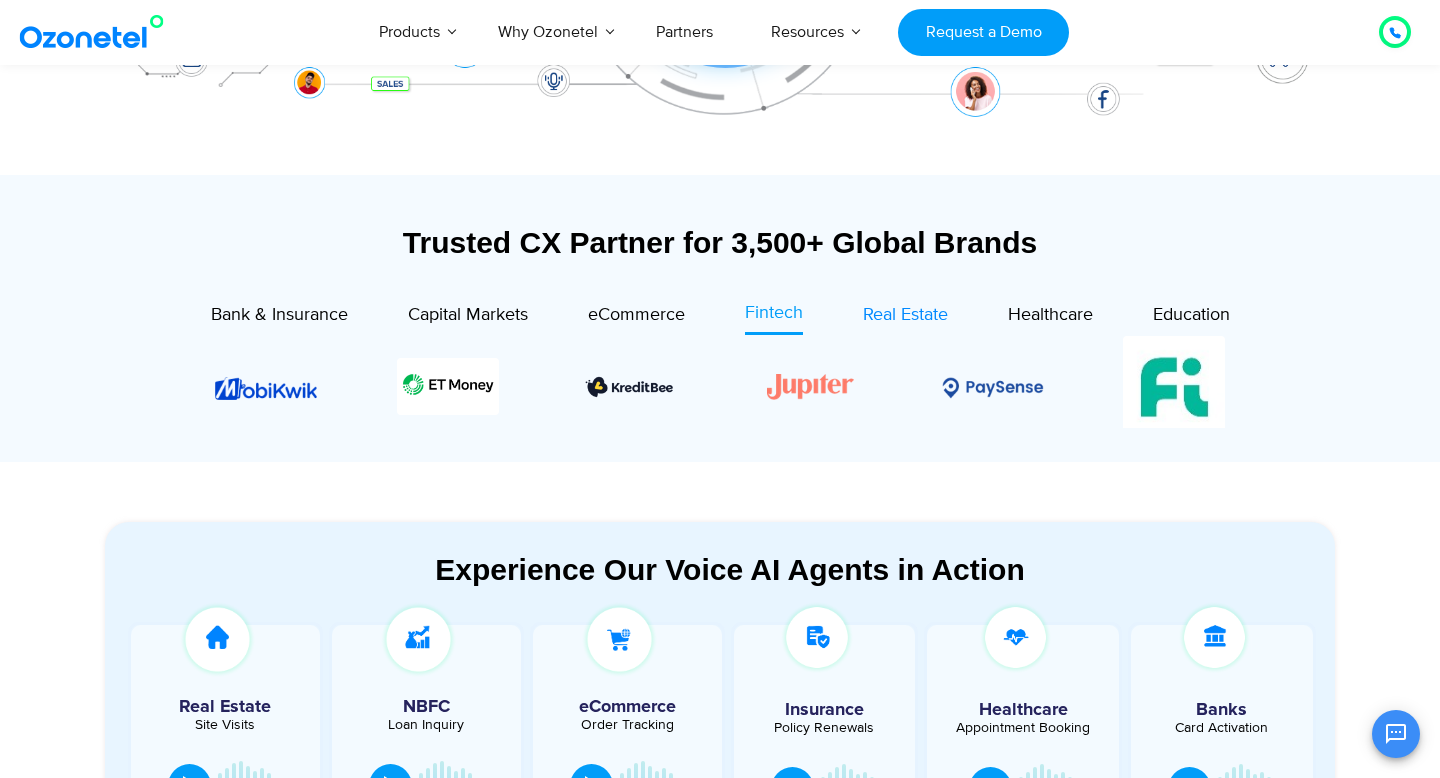 click on "Real Estate" at bounding box center (905, 315) 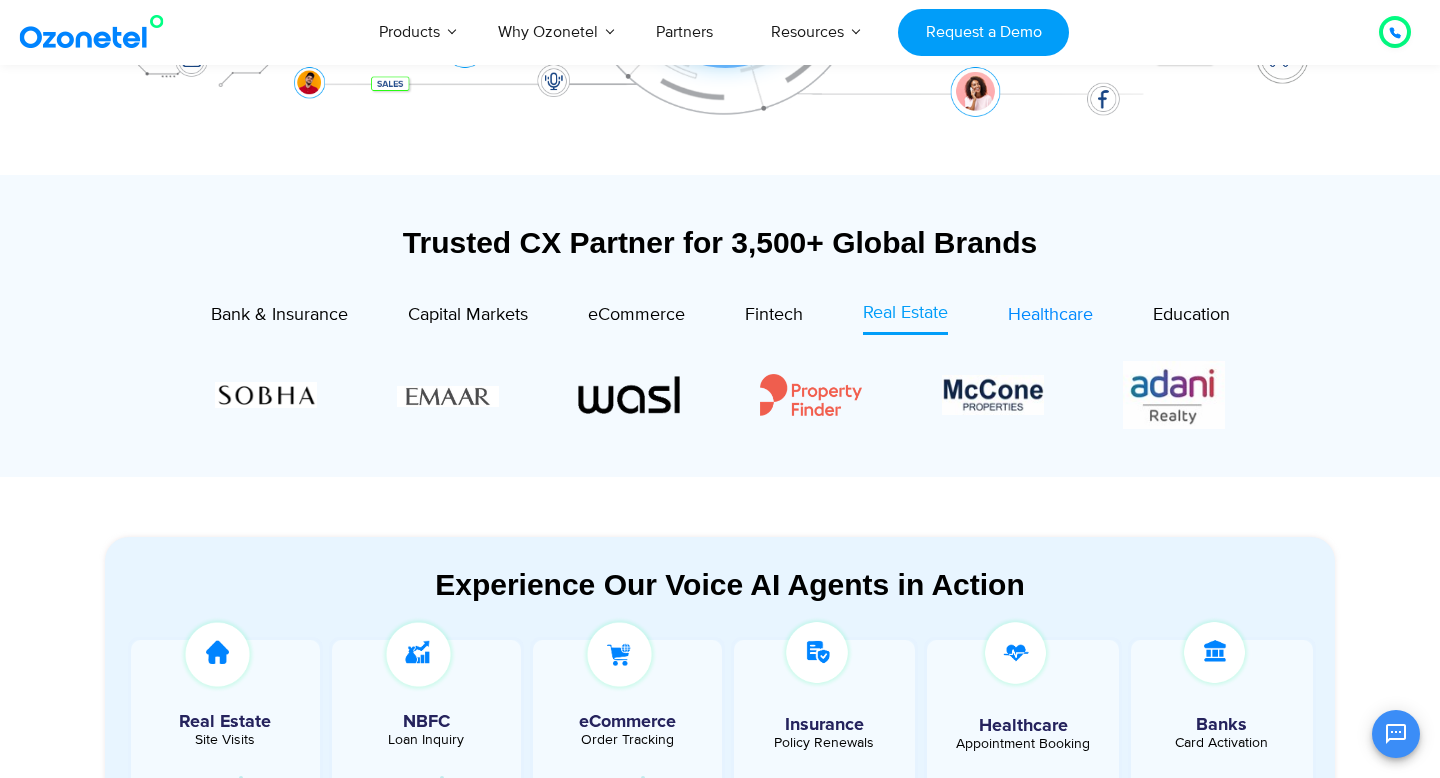 click on "Healthcare" at bounding box center (1050, 315) 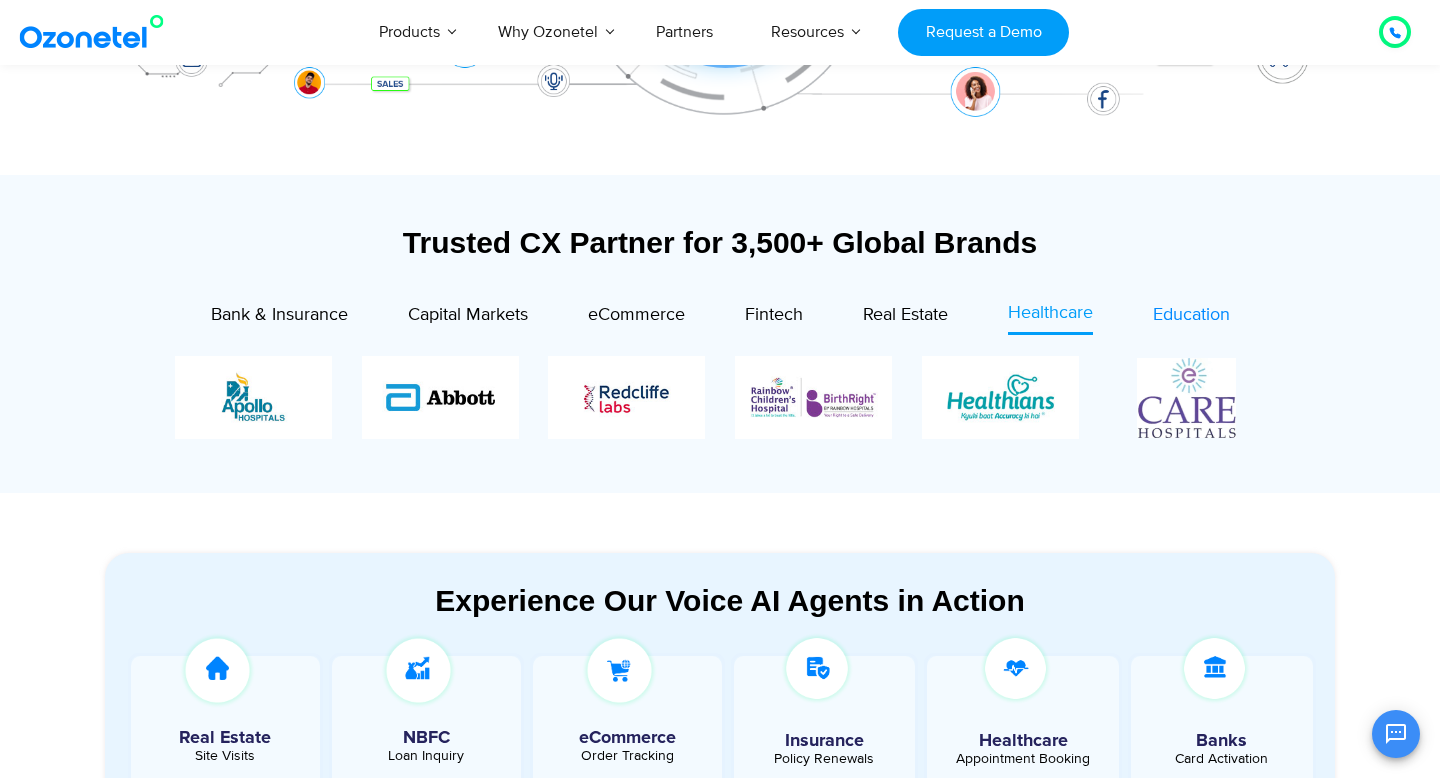 click on "Education" at bounding box center (1191, 315) 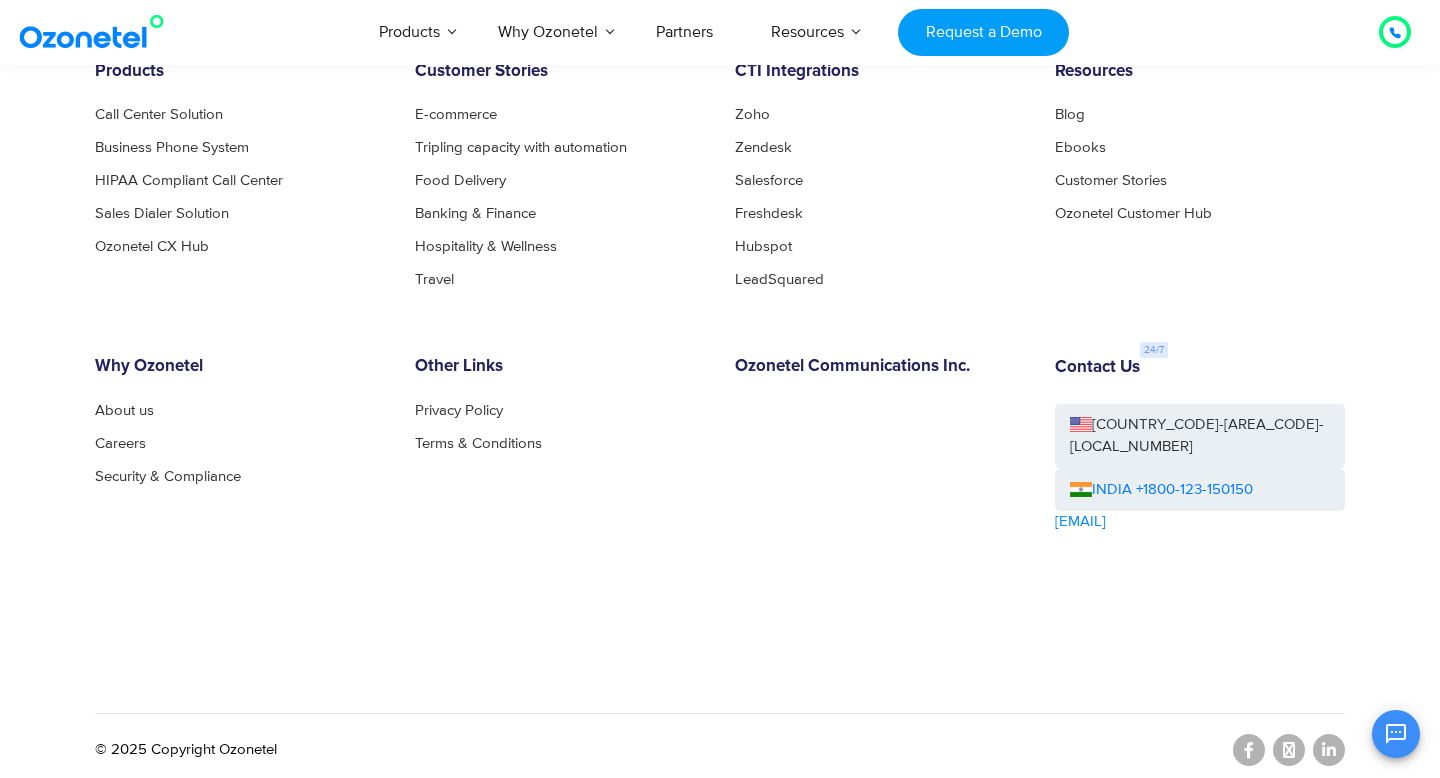 scroll, scrollTop: 10920, scrollLeft: 0, axis: vertical 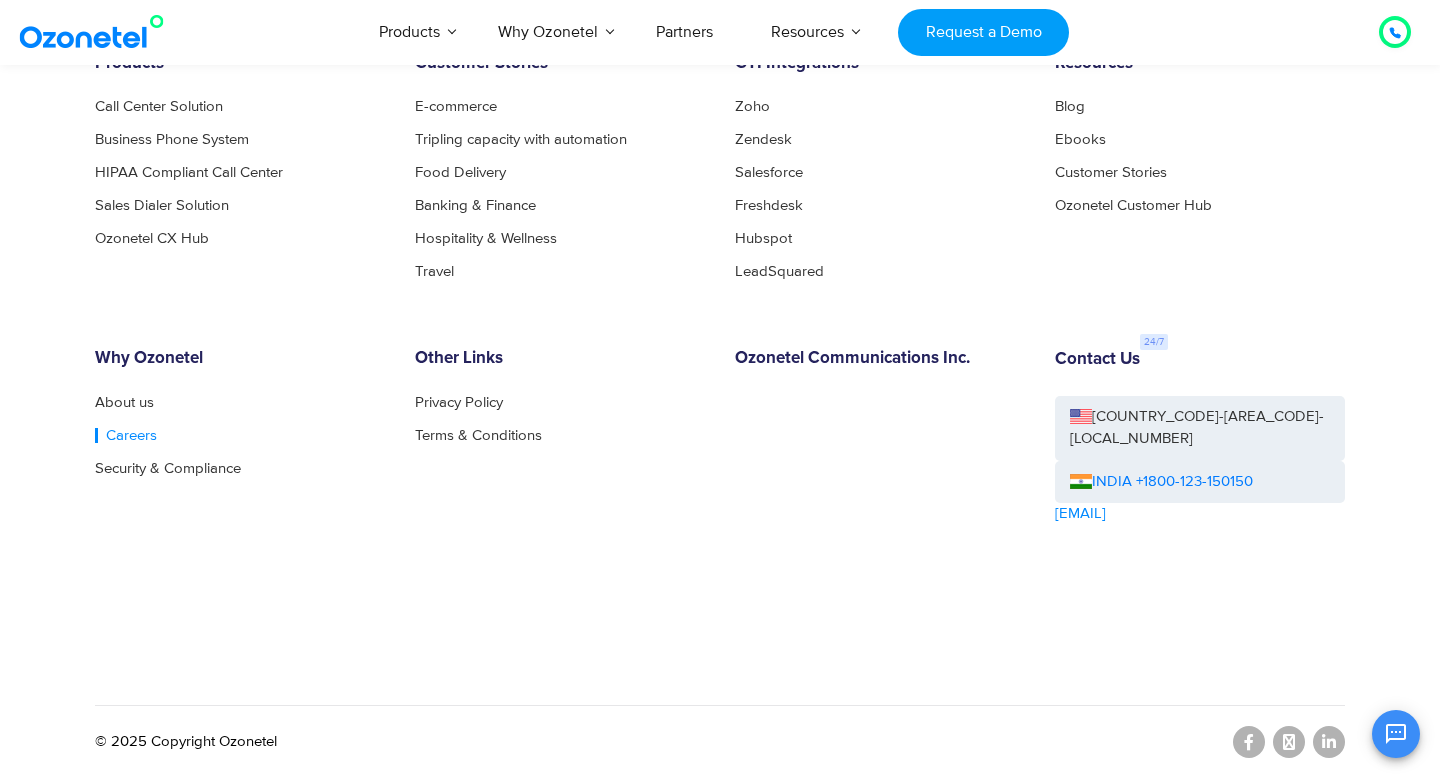 click on "Careers" at bounding box center [126, 435] 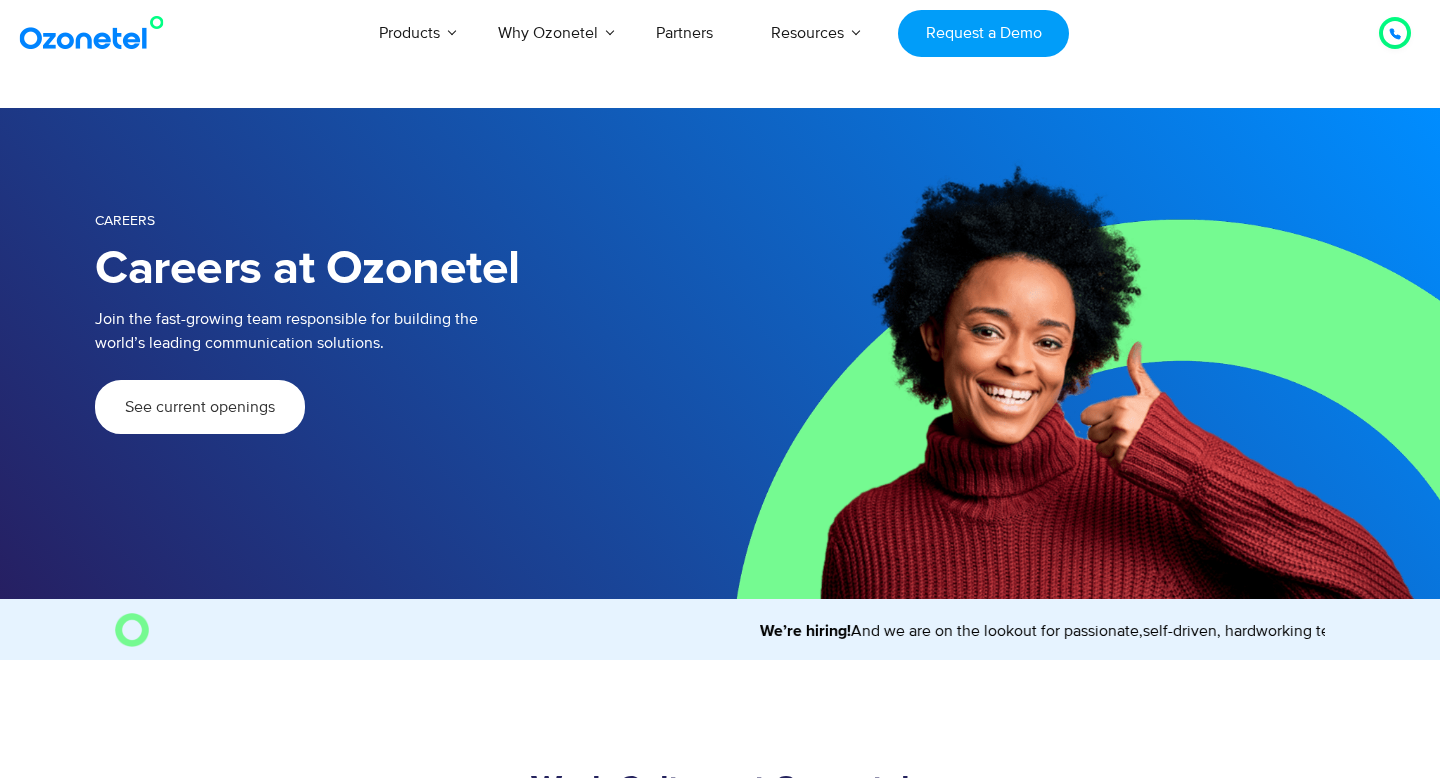 scroll, scrollTop: 0, scrollLeft: 0, axis: both 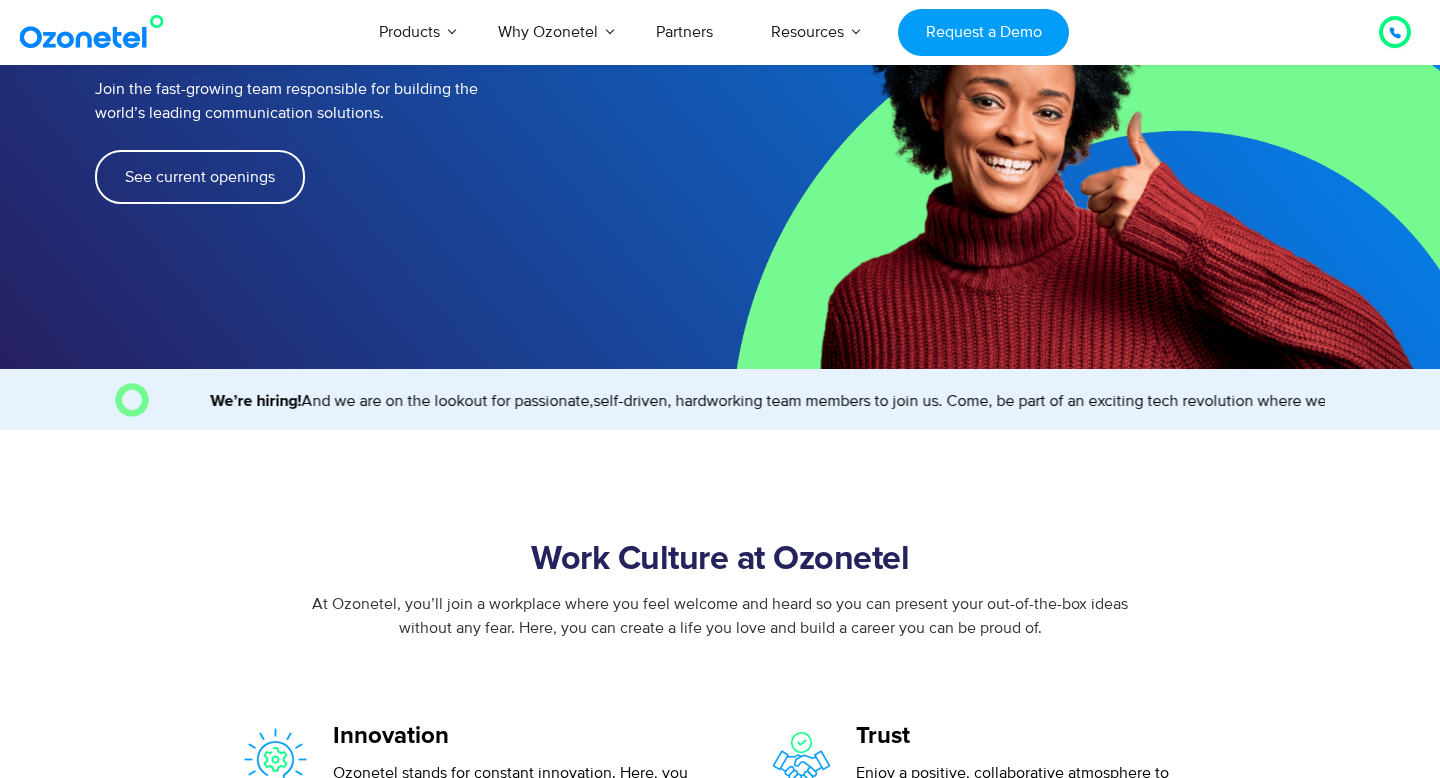 click on "See current openings" at bounding box center [200, 177] 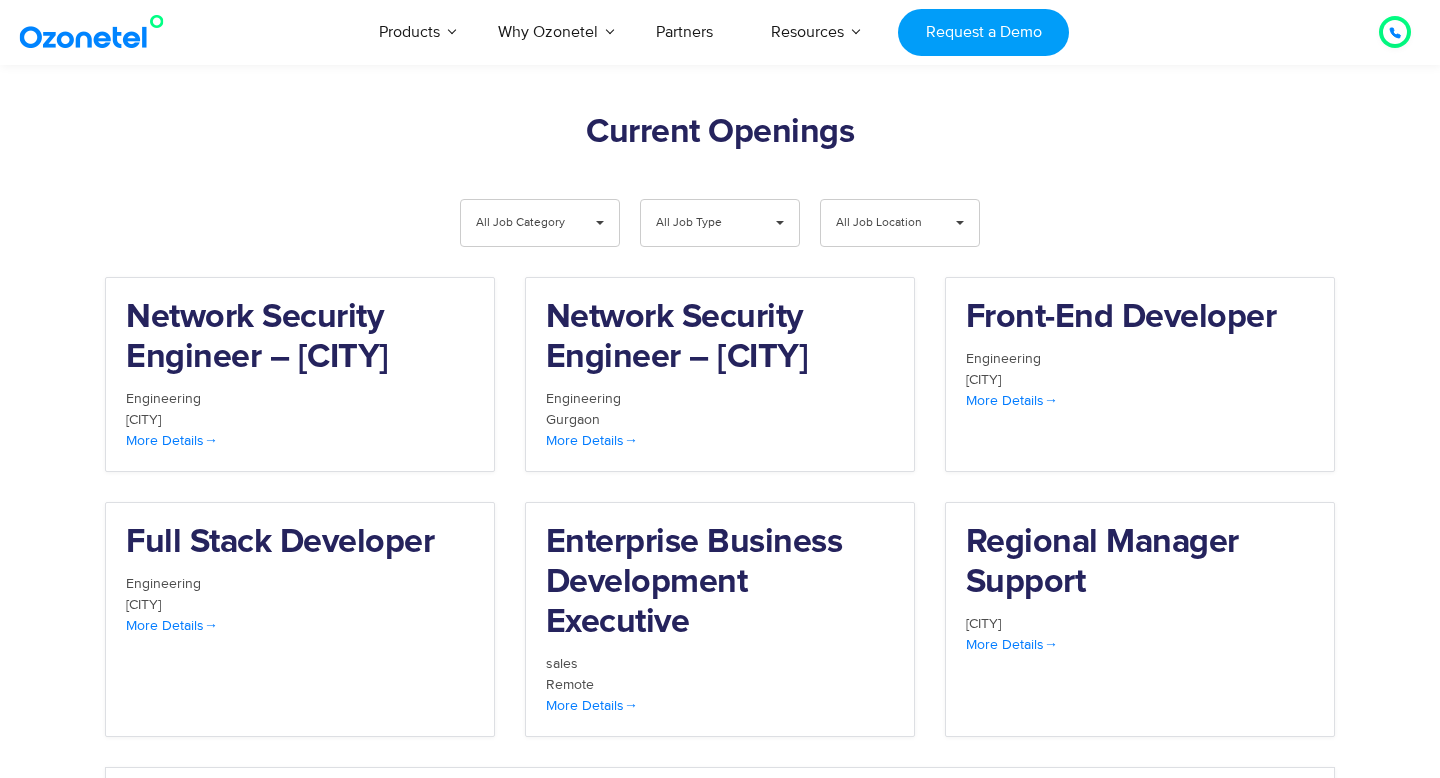 scroll, scrollTop: 2072, scrollLeft: 0, axis: vertical 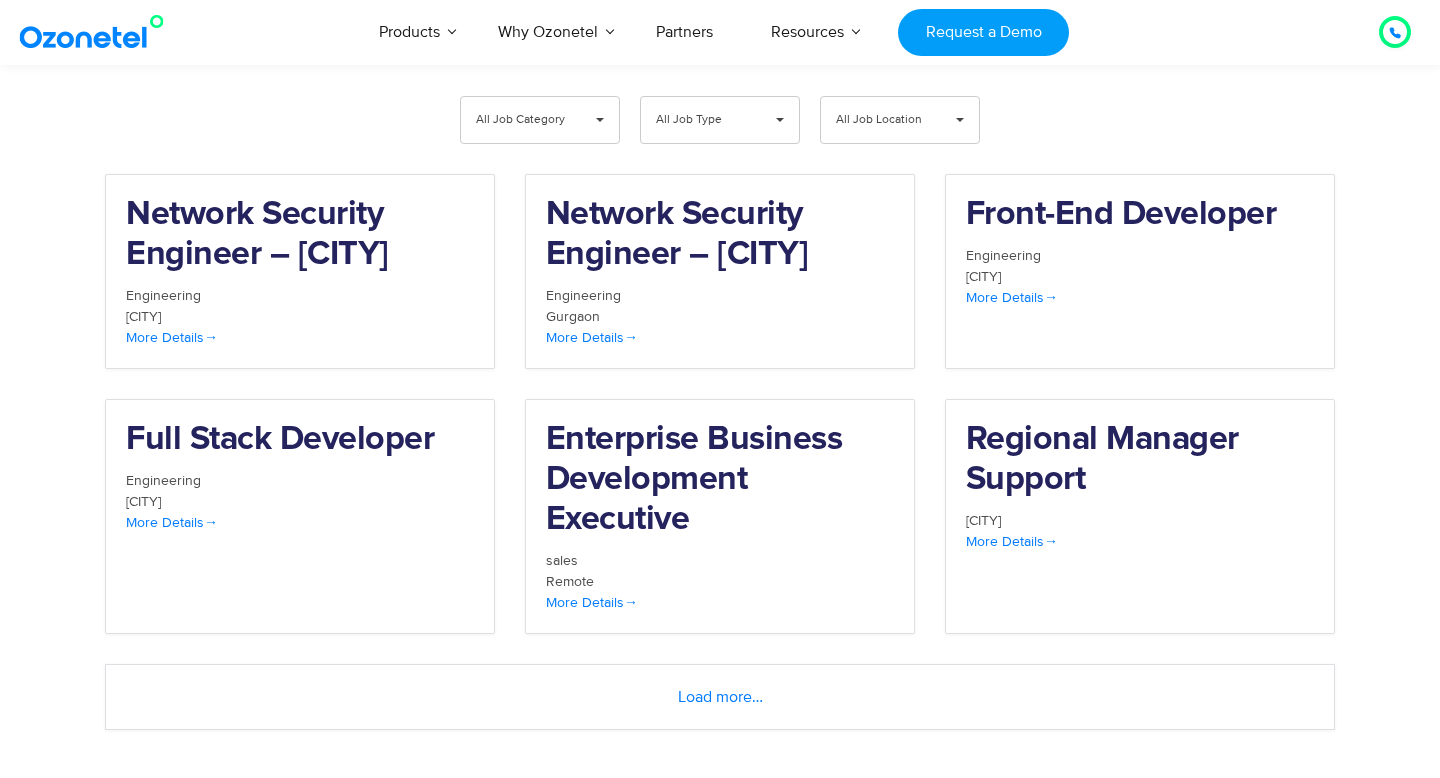click on "All Job Type" at bounding box center [703, 120] 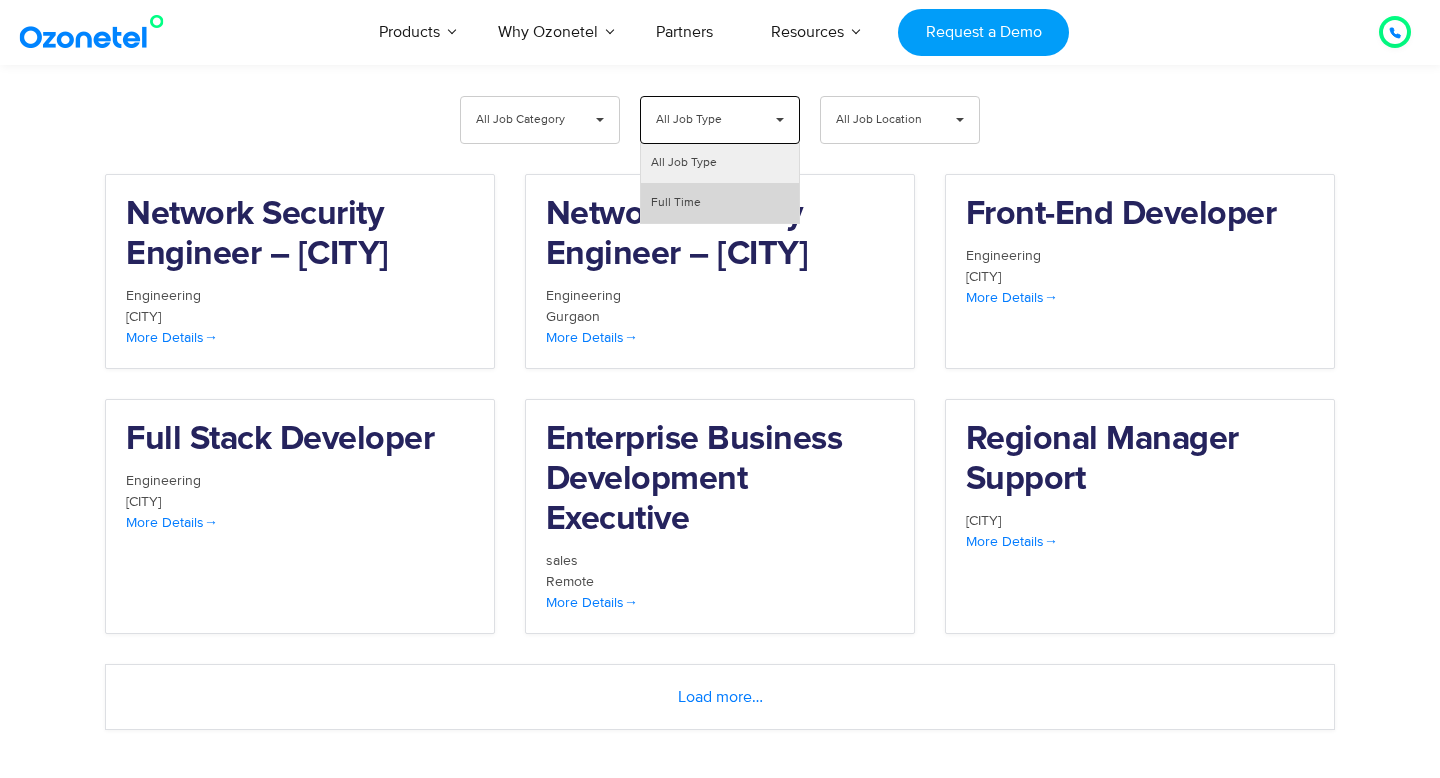 click on "Full Time" at bounding box center (720, 203) 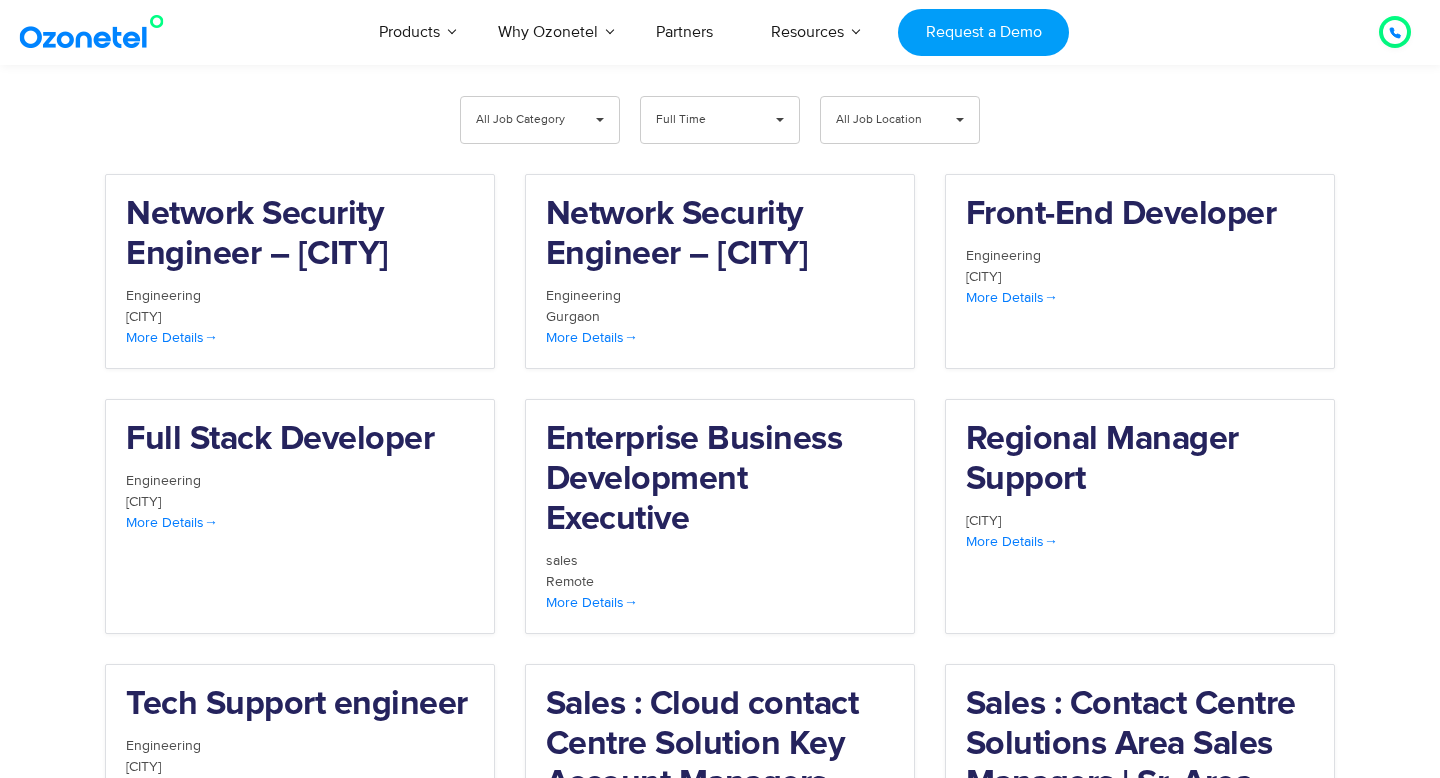 click on "▾" at bounding box center [960, 120] 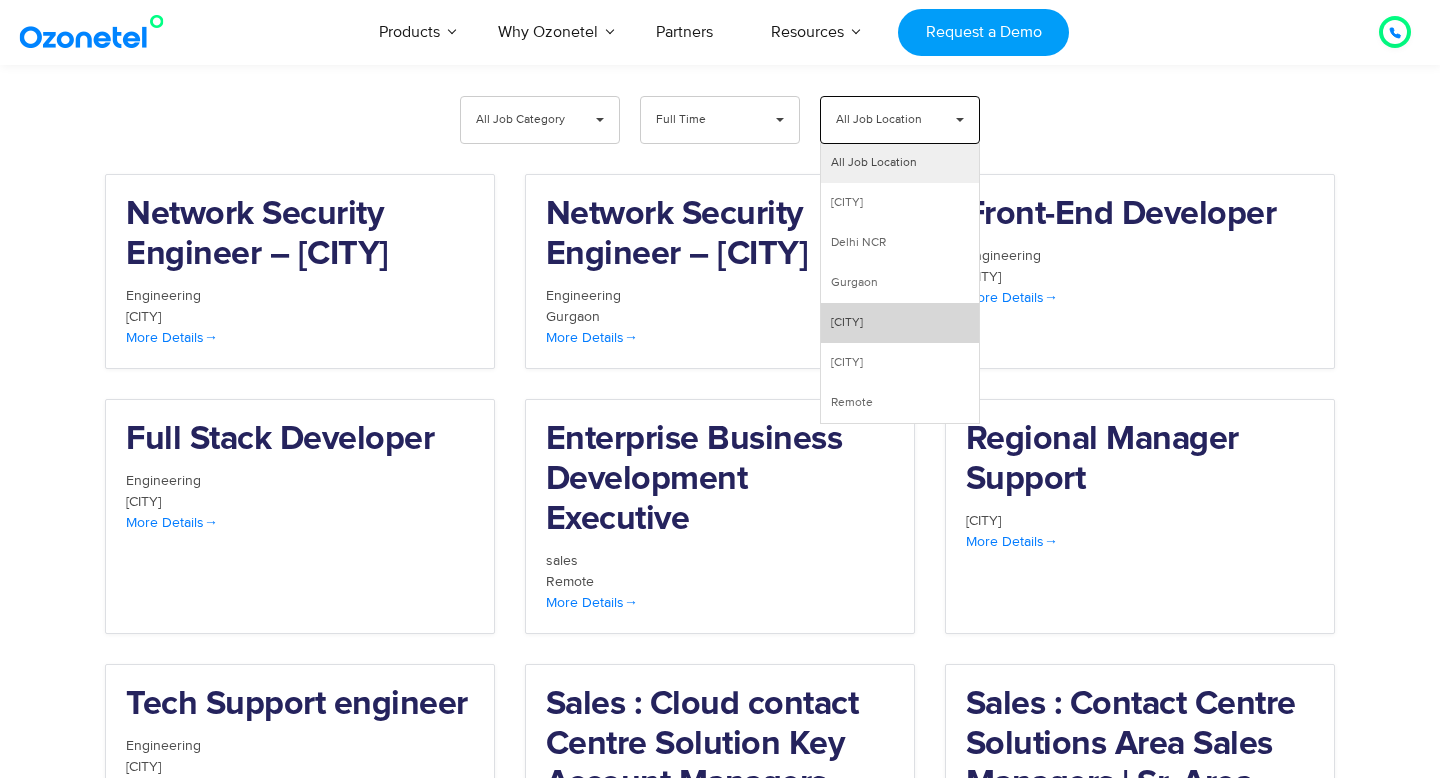 click on "[CITY]" at bounding box center [900, 323] 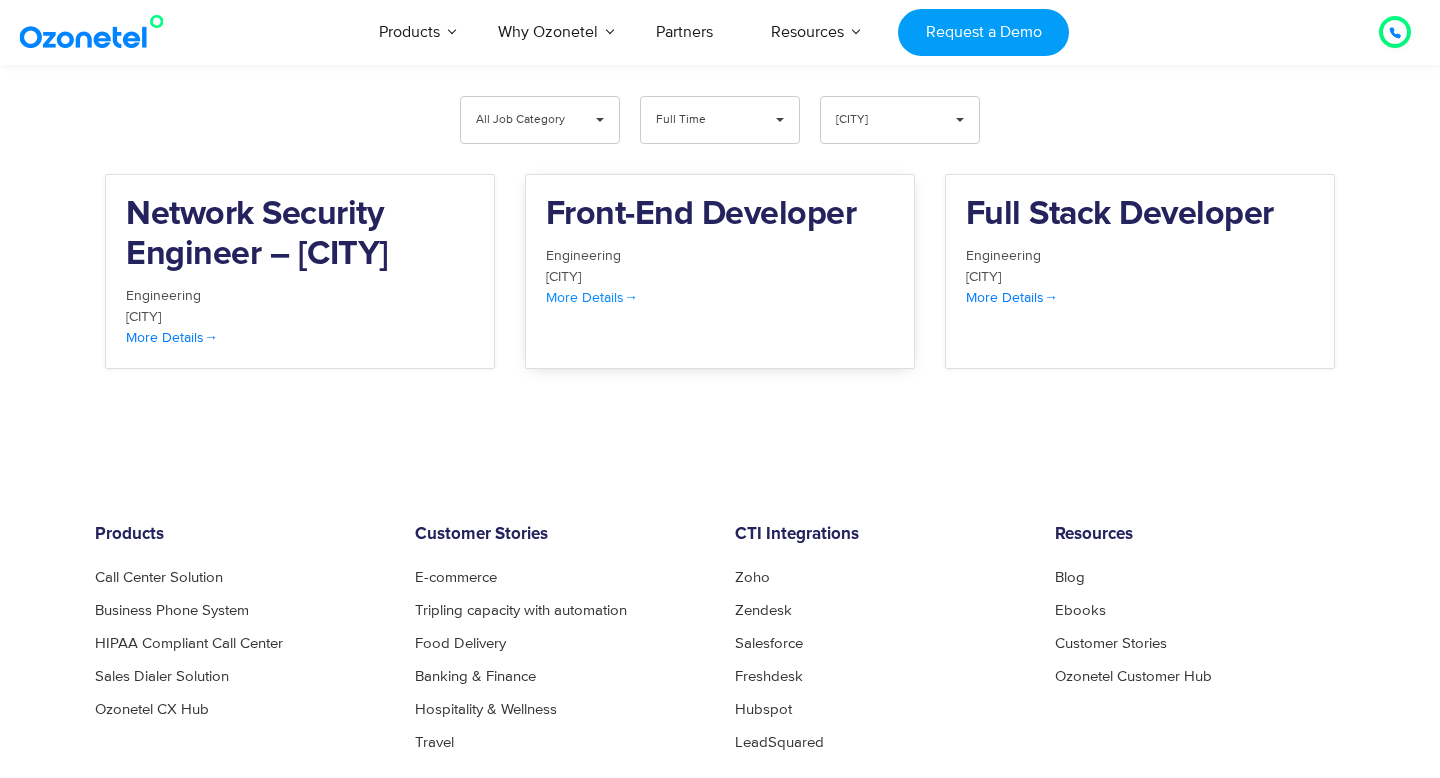 click on "More Details" at bounding box center (592, 297) 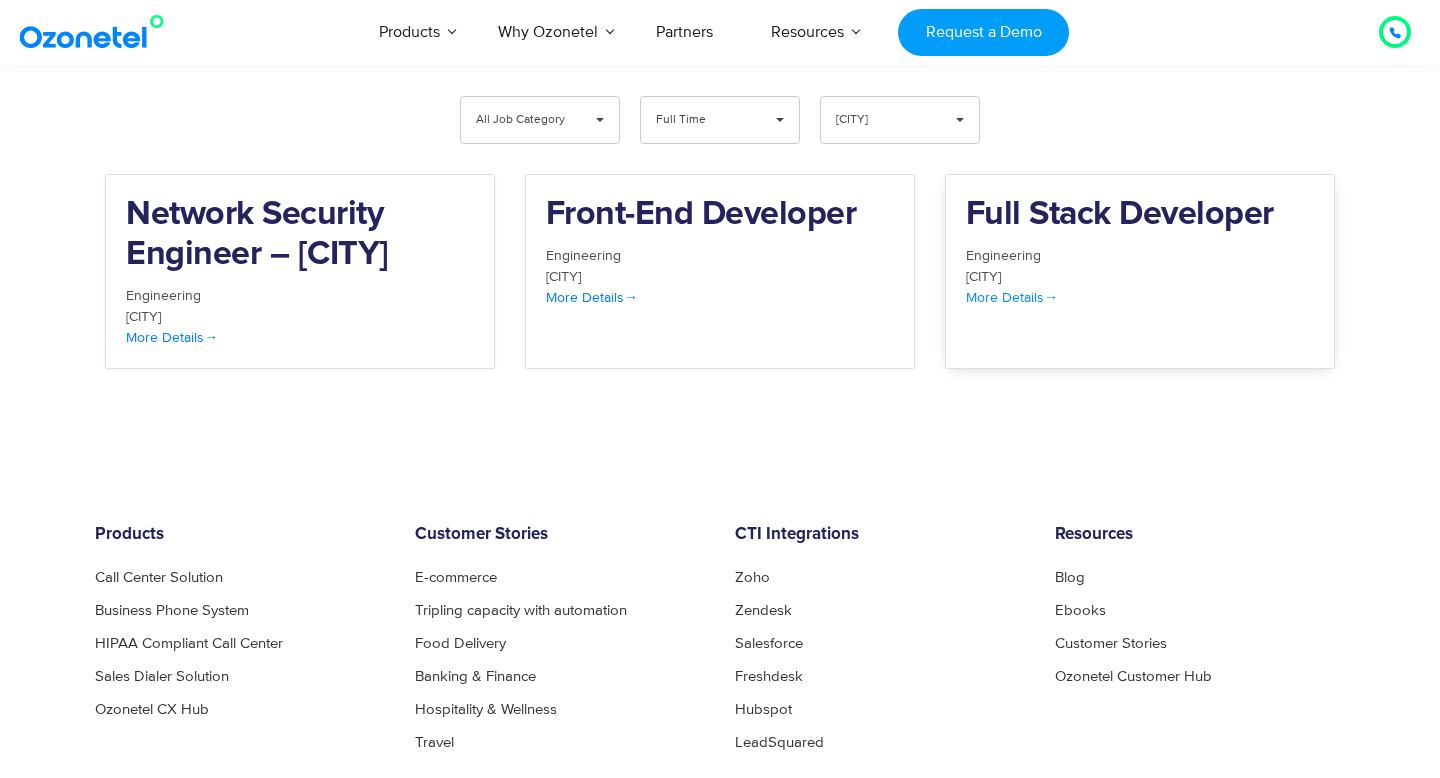 click on "More Details" at bounding box center (1012, 297) 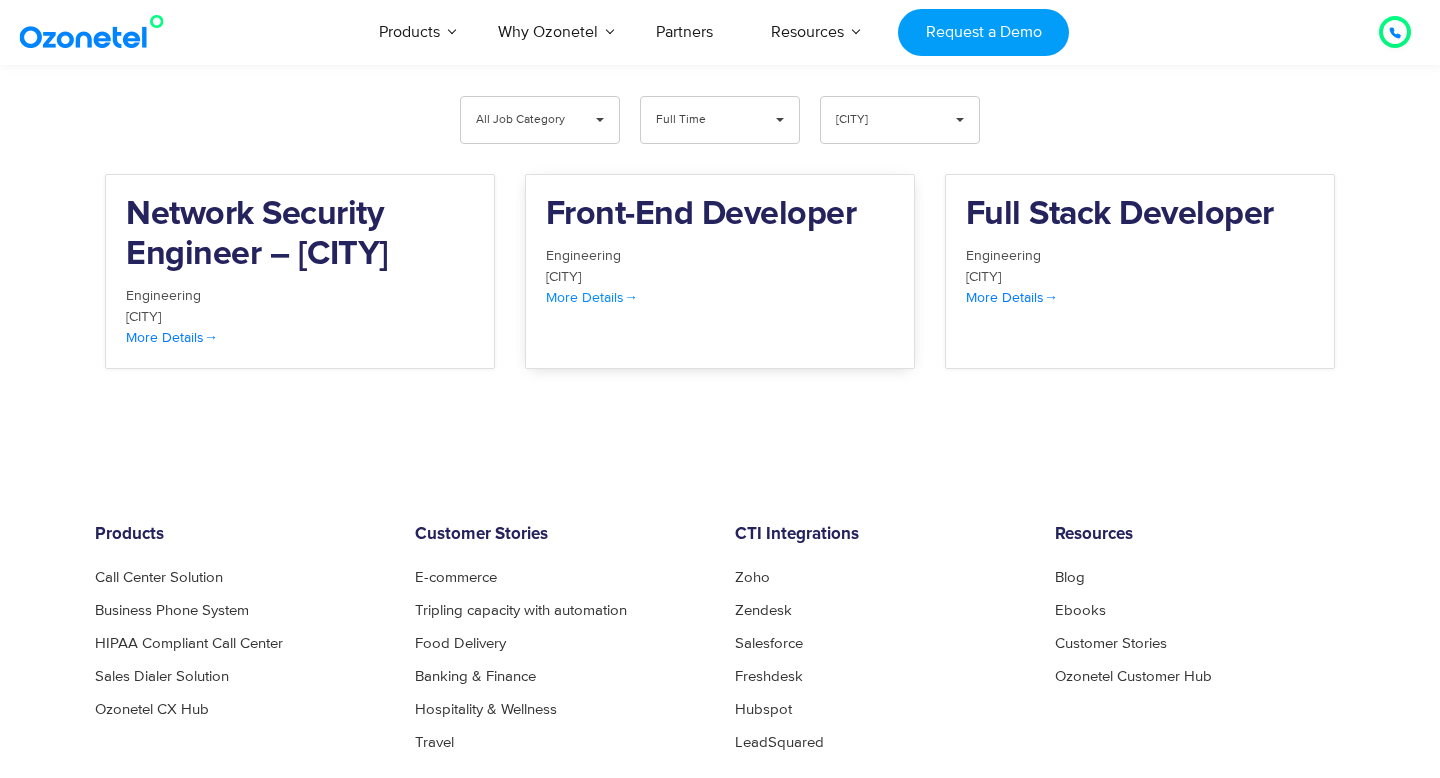 click on "More Details" at bounding box center [592, 297] 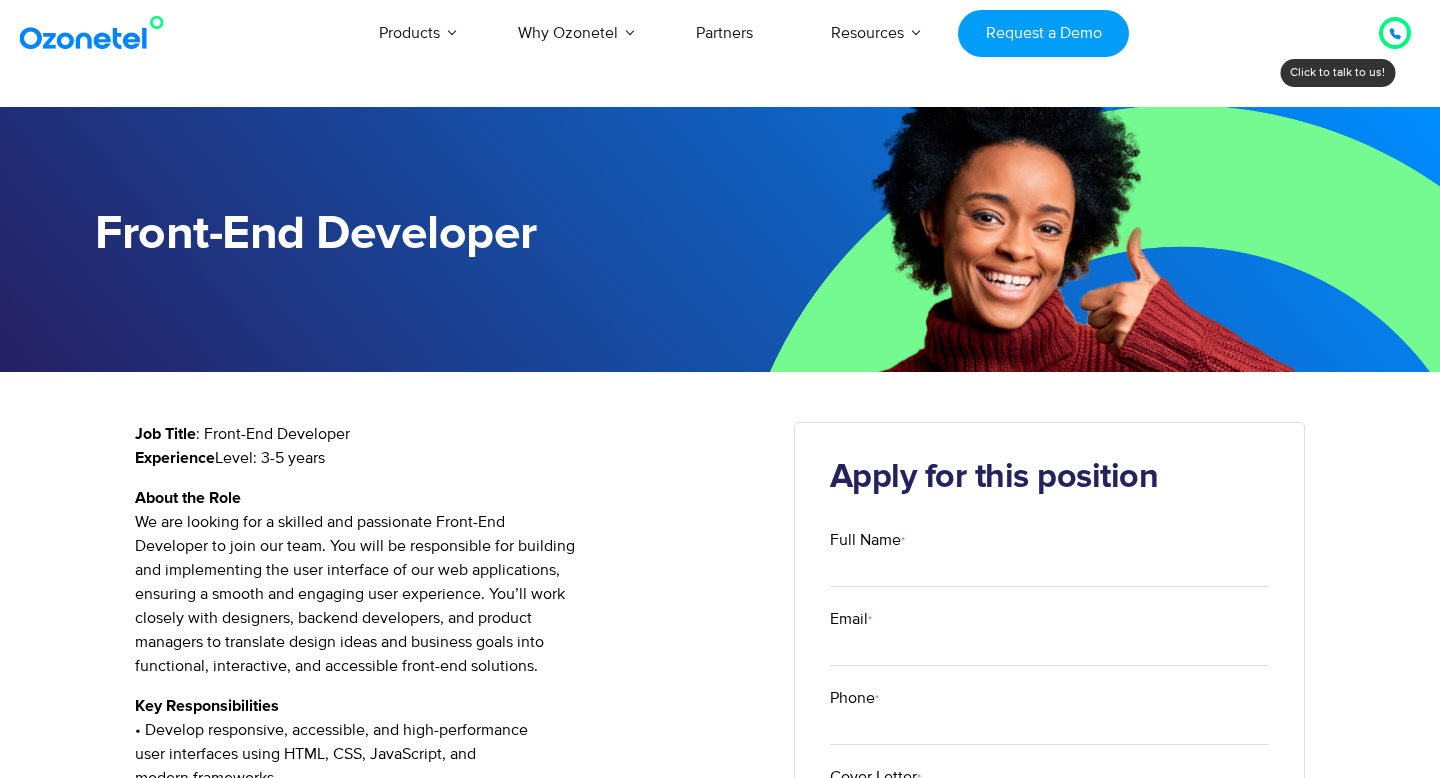scroll, scrollTop: 0, scrollLeft: 0, axis: both 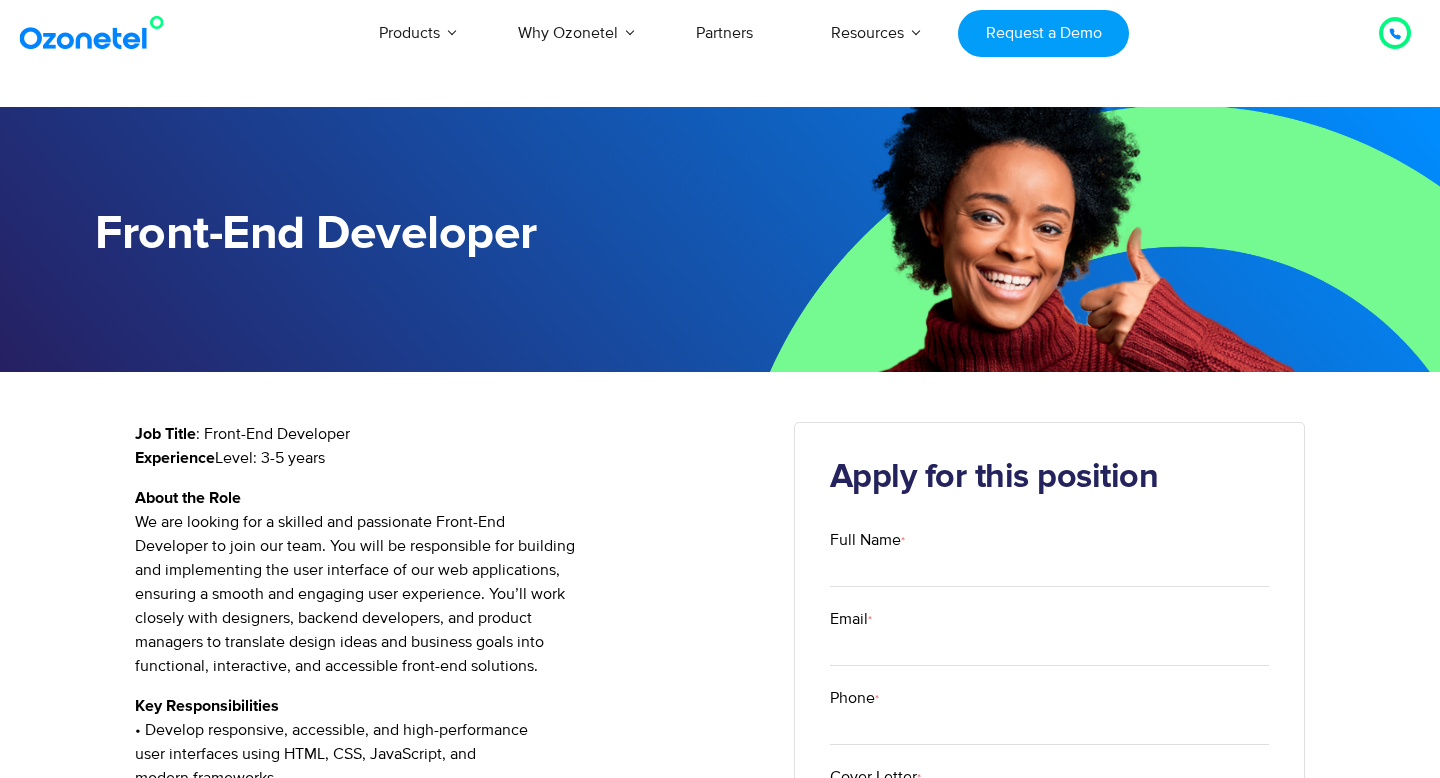 click on "Front-End Developer
Job Title : Front-End Developer
Experience  Level: 3-5 years
About the Role
We are looking for a skilled and passionate Front-End
Developer to join our team. You will be responsible for building
and implementing the user interface of our web applications,
ensuring a smooth and engaging user experience. You’ll work
closely with designers, backend developers, and product
managers to translate design ideas and business goals into
functional, interactive, and accessible front-end solutions.
Key Responsibilities
• Develop responsive, accessible, and high-performance
user interfaces using HTML, CSS, JavaScript, and
modern frameworks.
• Collaborate with UI/UX designers to bring mockups to life
• Integrate with RESTful APIs and backend services.
• Ensure cross-browser and cross-platform compatibility.
• Optimize applications for maximum speed and scalability.
• Write clean, maintainable, and well-documented code.
processes." at bounding box center (720, 980) 